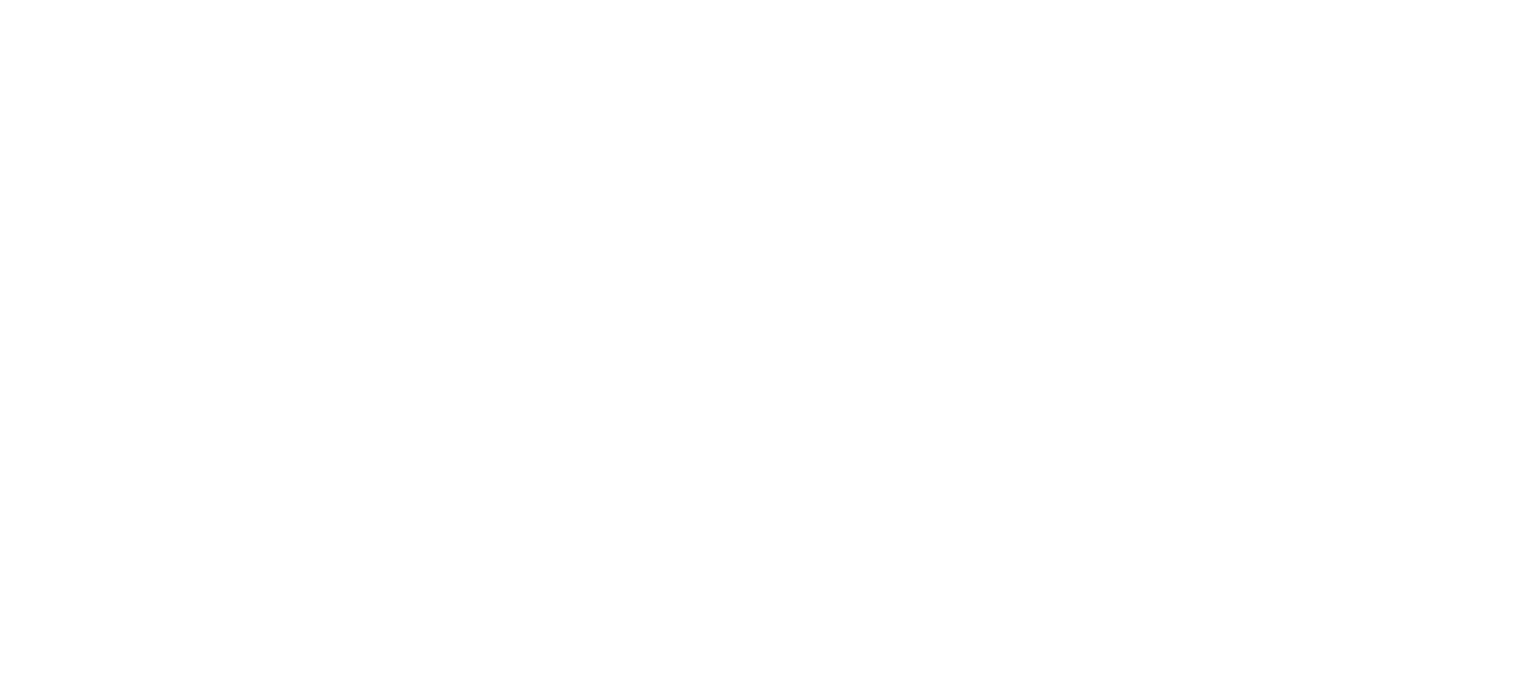 scroll, scrollTop: 0, scrollLeft: 0, axis: both 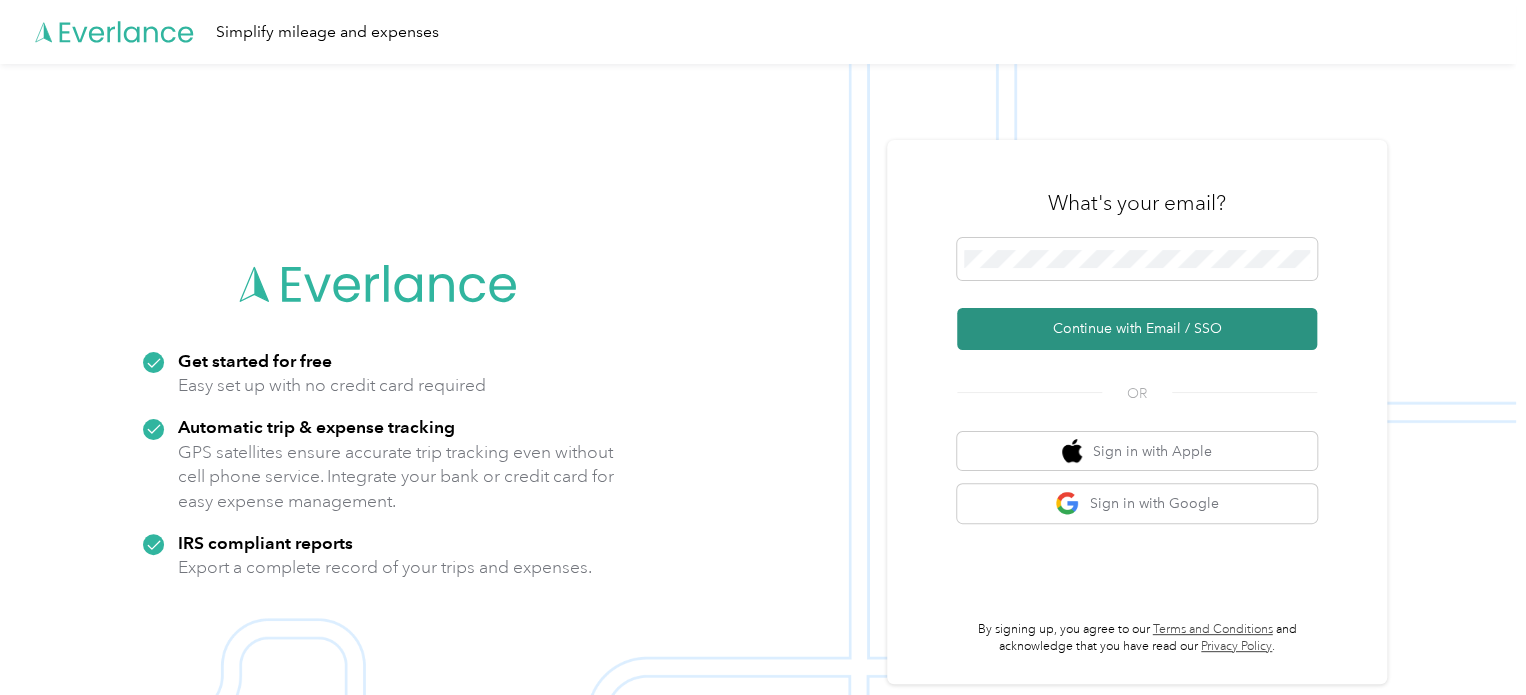 click on "Continue with Email / SSO" at bounding box center (1137, 329) 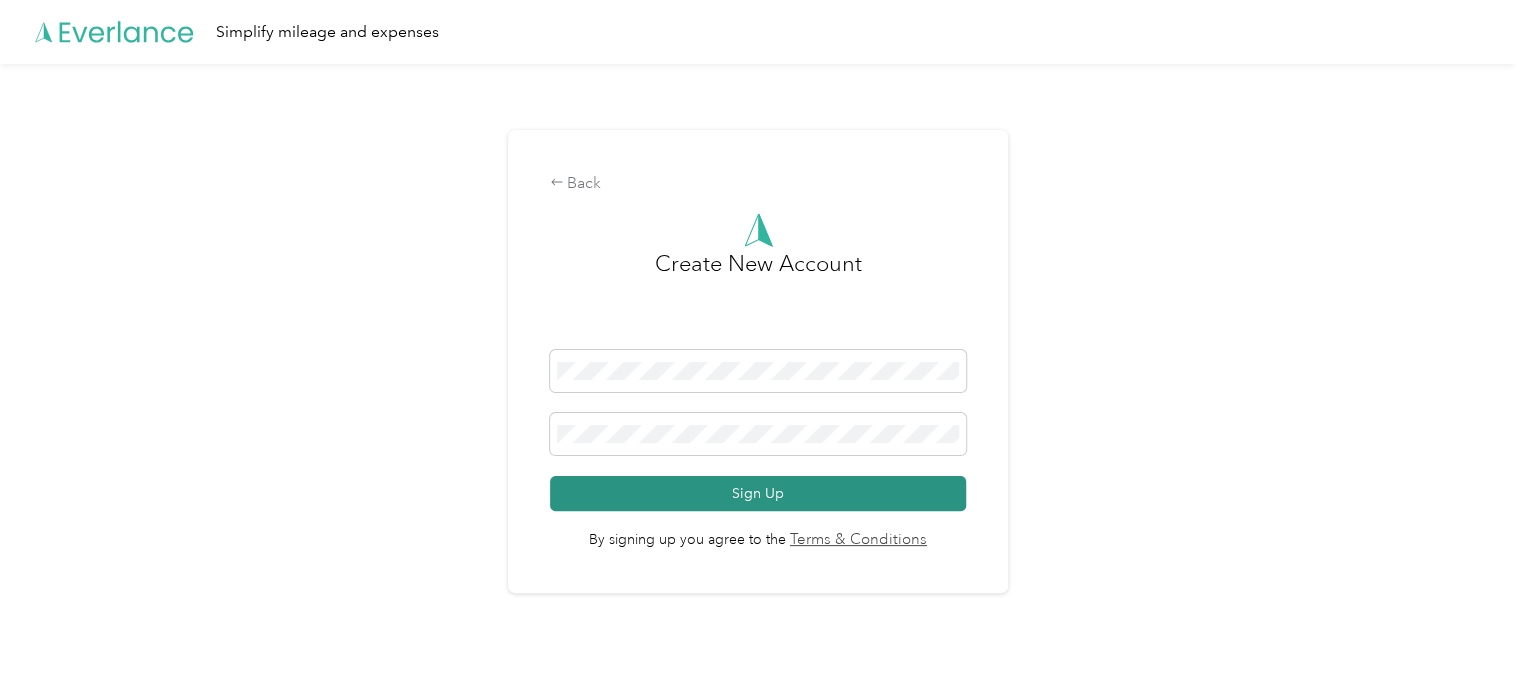 click on "Sign Up" at bounding box center [758, 493] 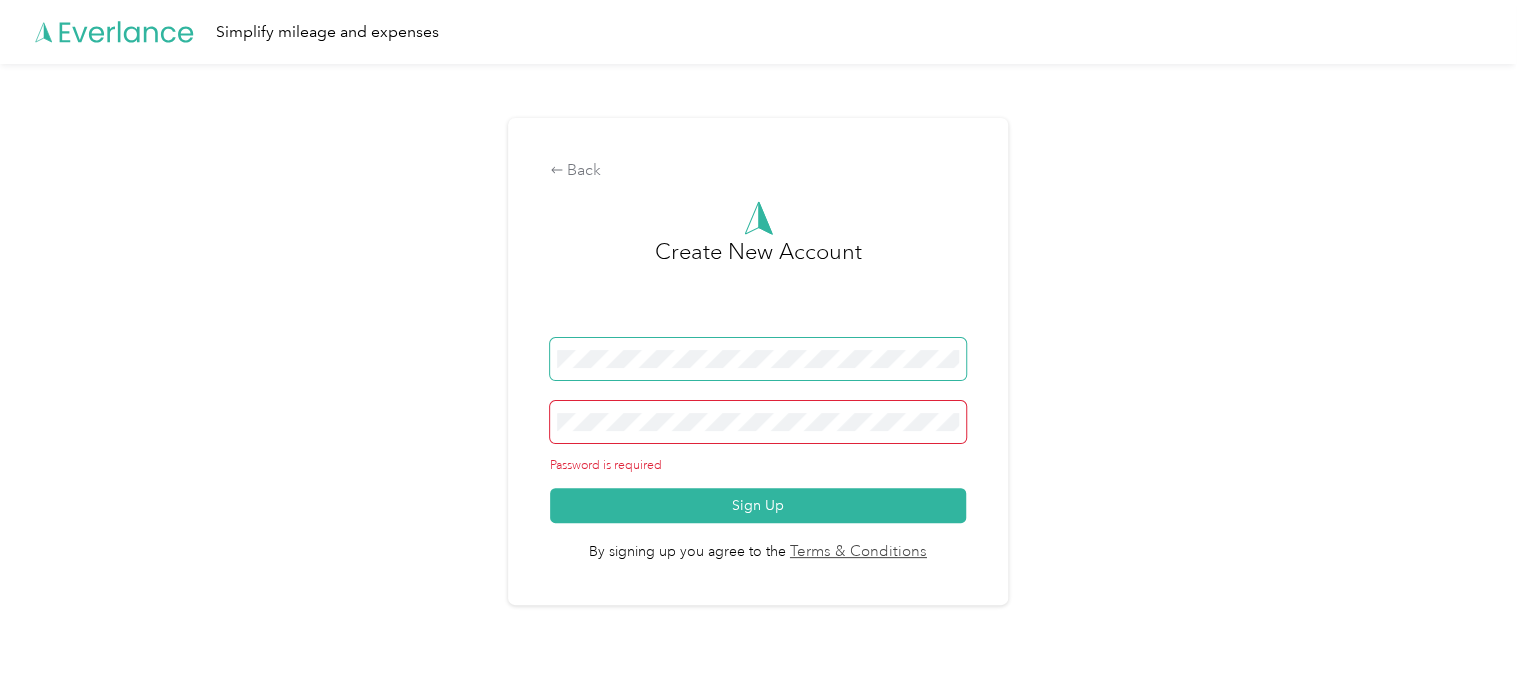 click on "Back Create New Account Password is required Sign Up By signing up you agree to the Terms & Conditions" at bounding box center [758, 361] 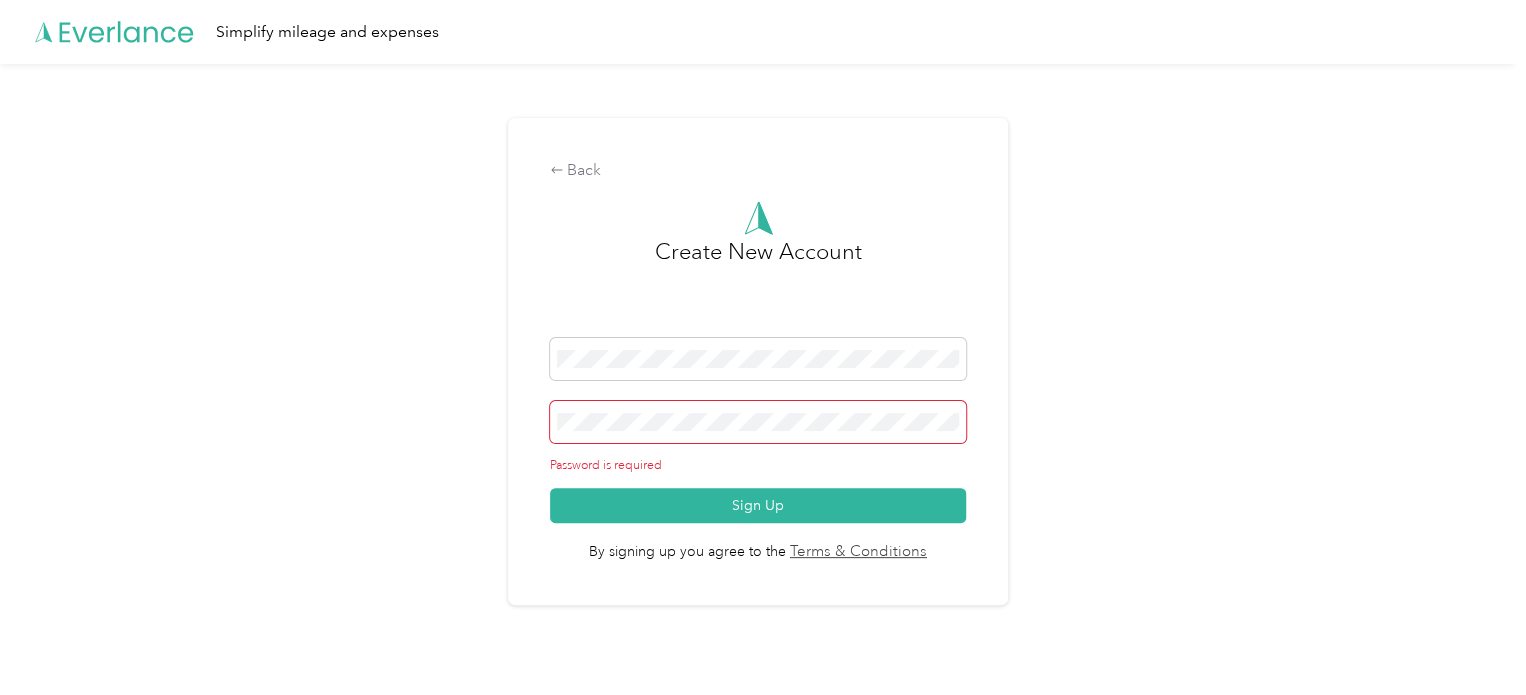 click on "Create New Account" at bounding box center (758, 286) 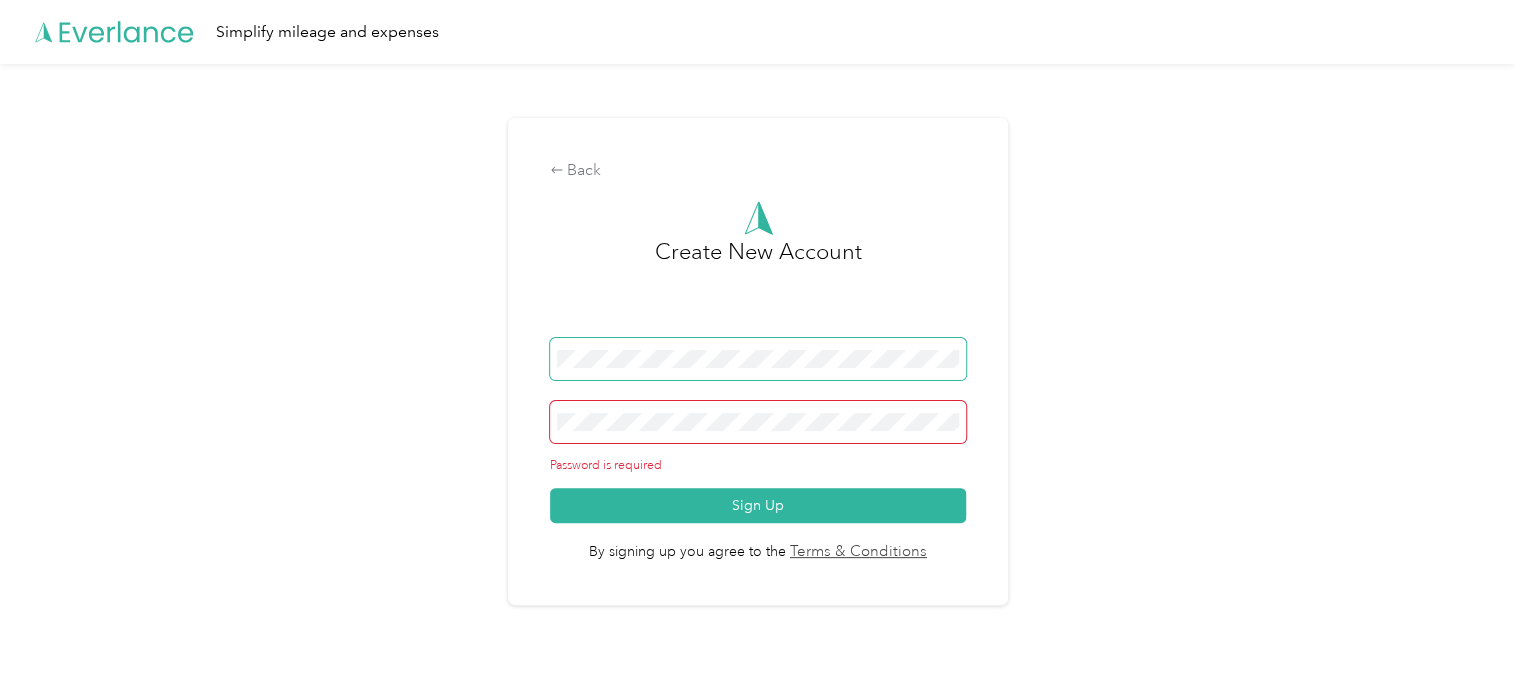 click at bounding box center (758, 359) 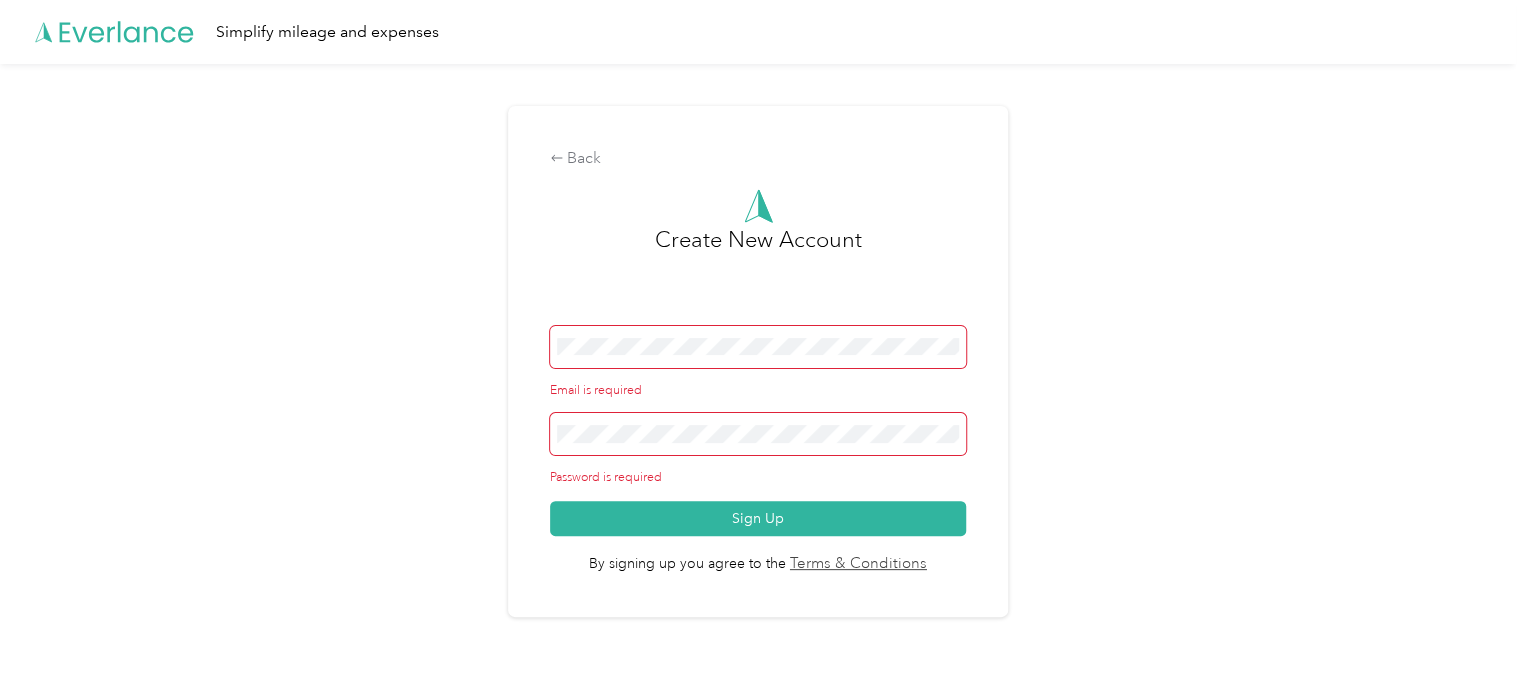 click at bounding box center [758, 347] 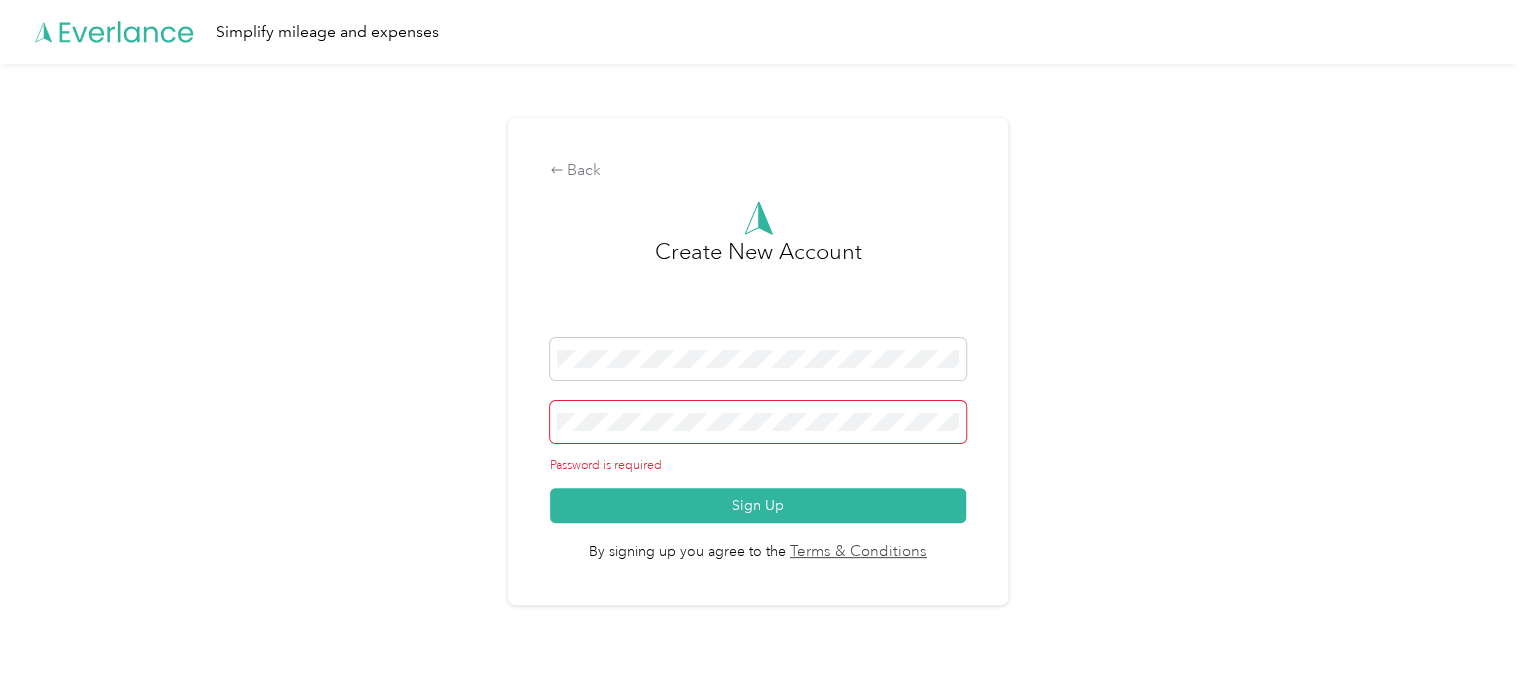 click at bounding box center [758, 422] 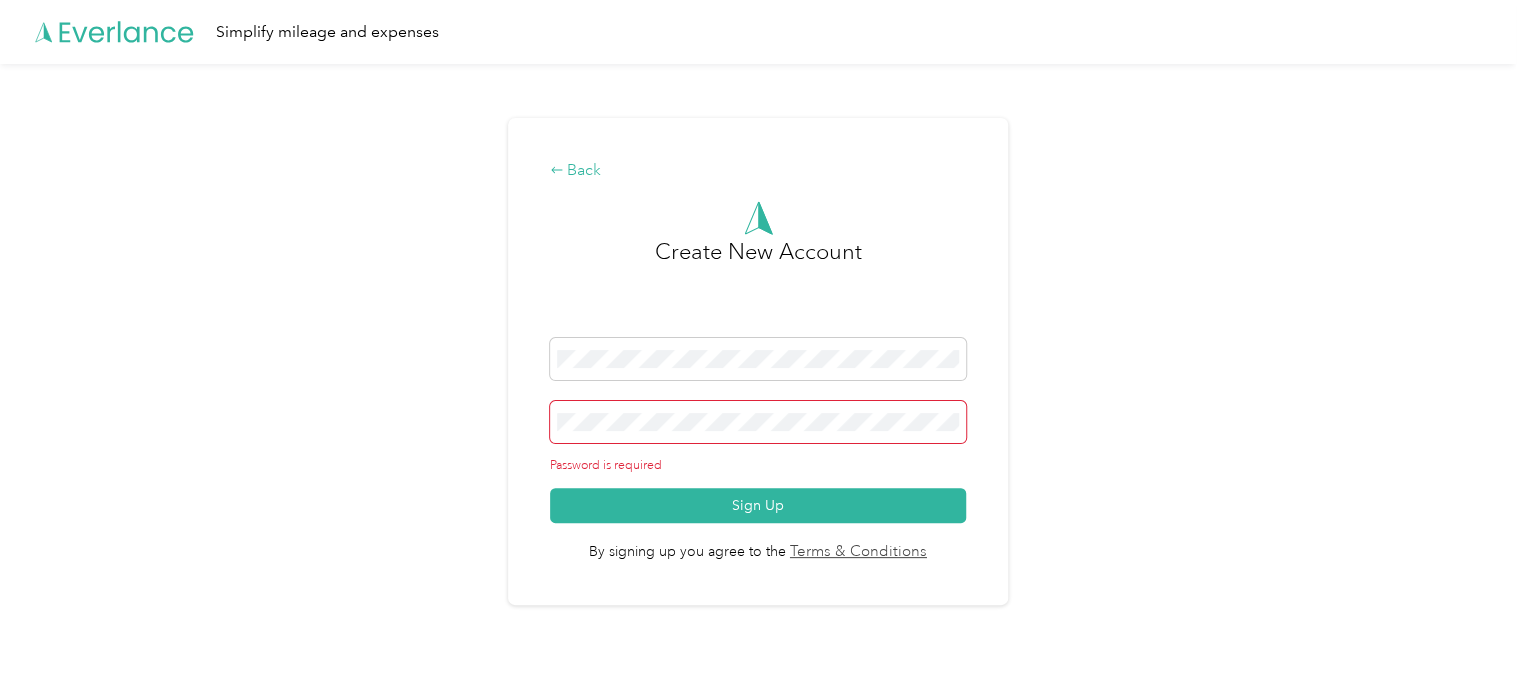 click on "Back" at bounding box center [758, 171] 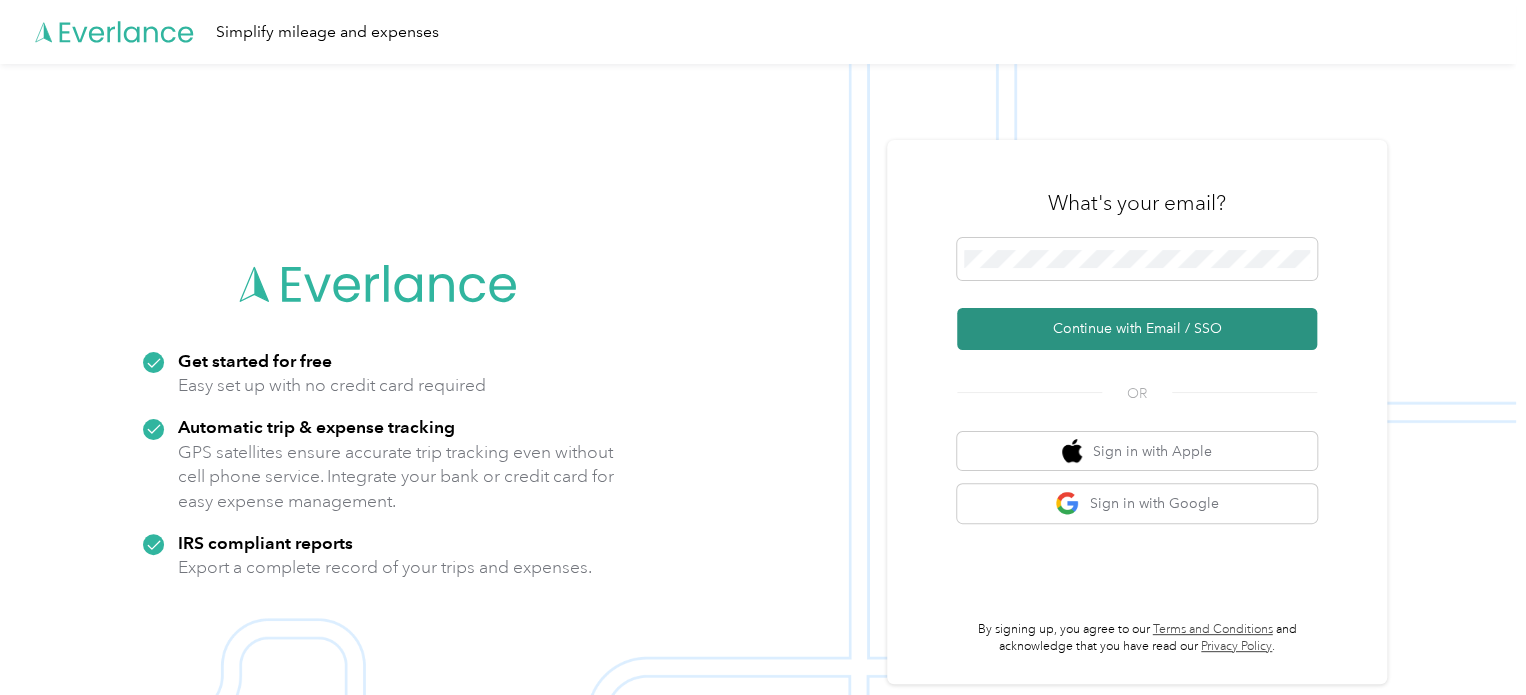 click on "Continue with Email / SSO" at bounding box center (1137, 329) 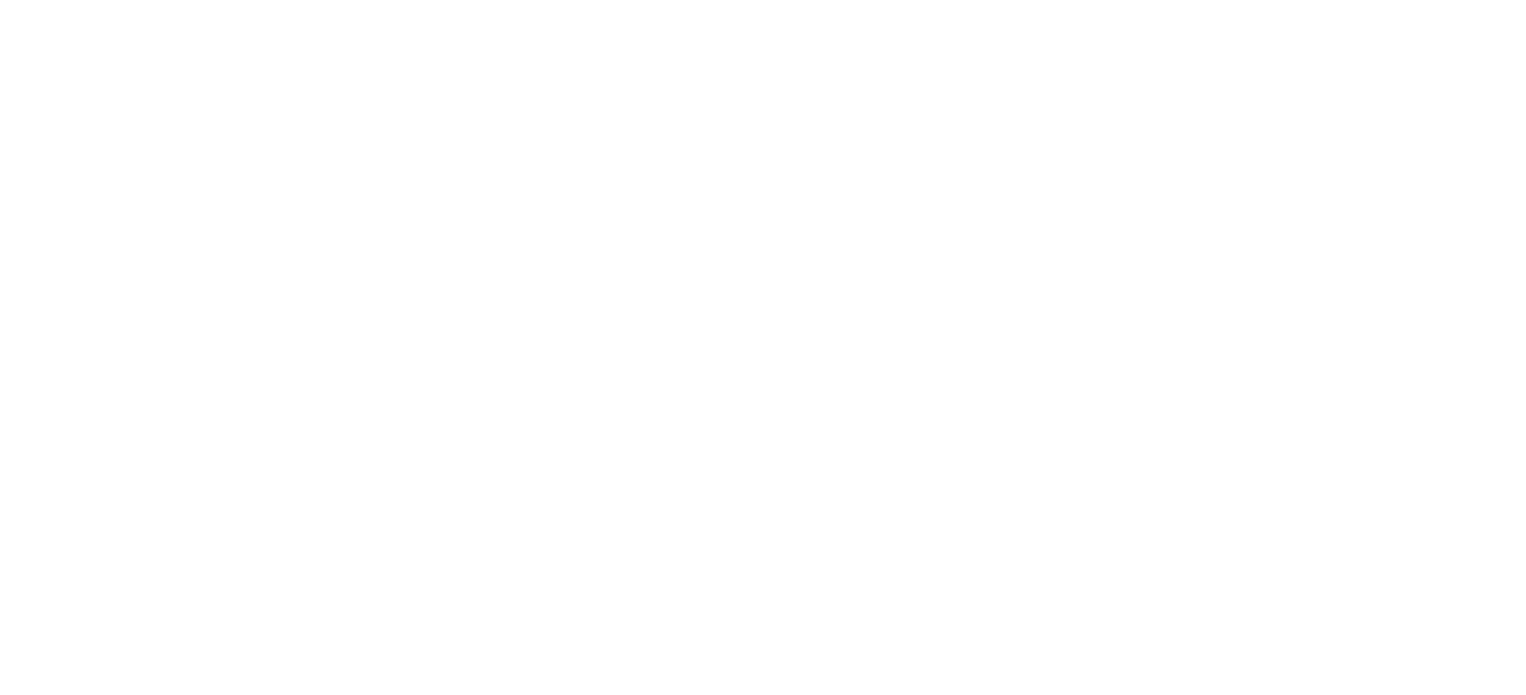 scroll, scrollTop: 0, scrollLeft: 0, axis: both 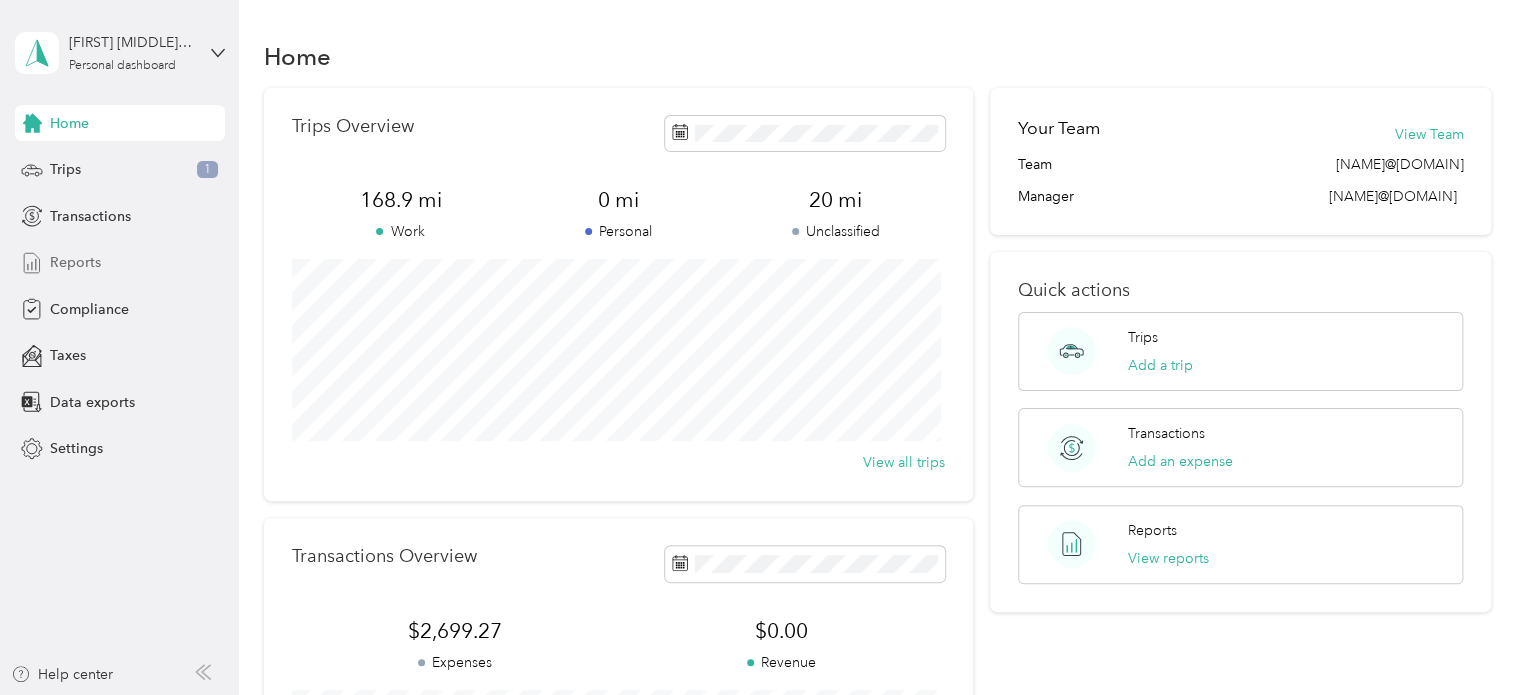 click on "Reports" at bounding box center [75, 262] 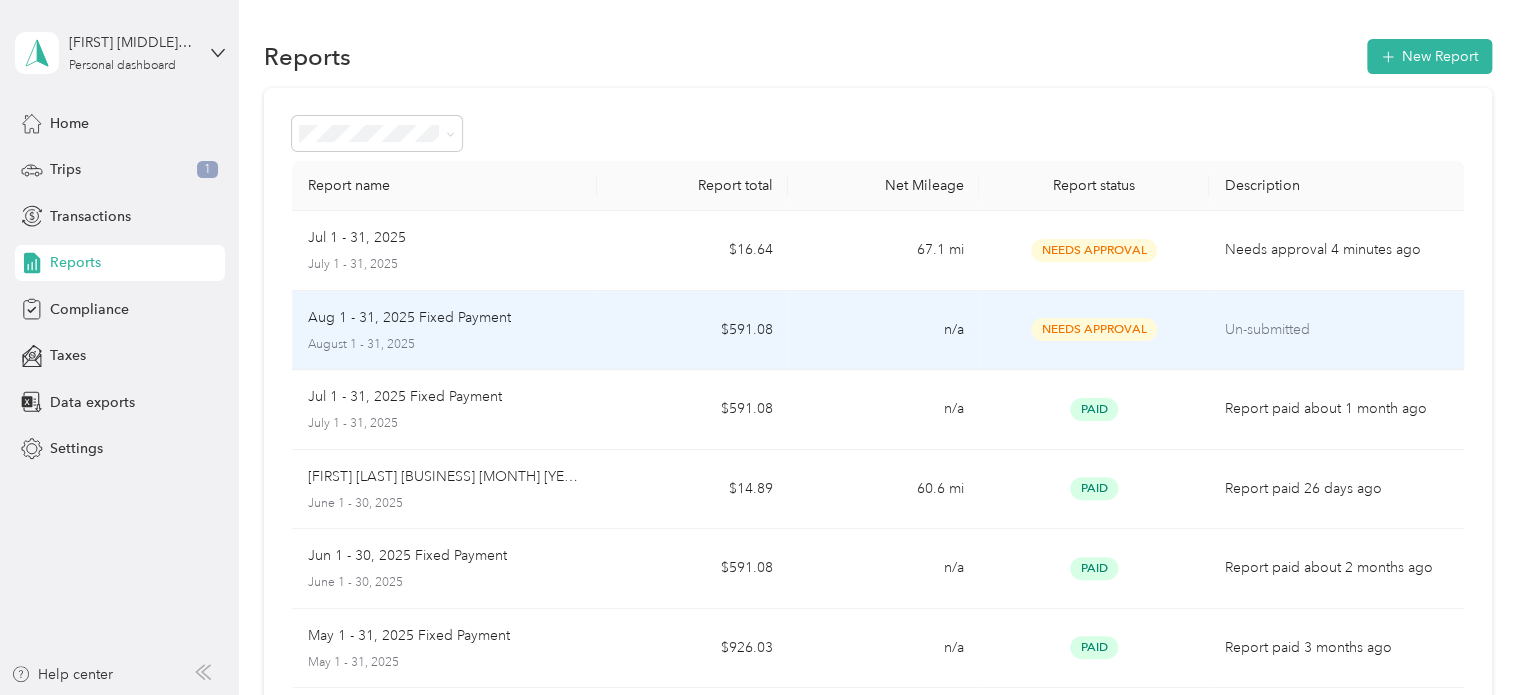 click on "Aug 1 - 31, 2025 Fixed Payment" at bounding box center [409, 318] 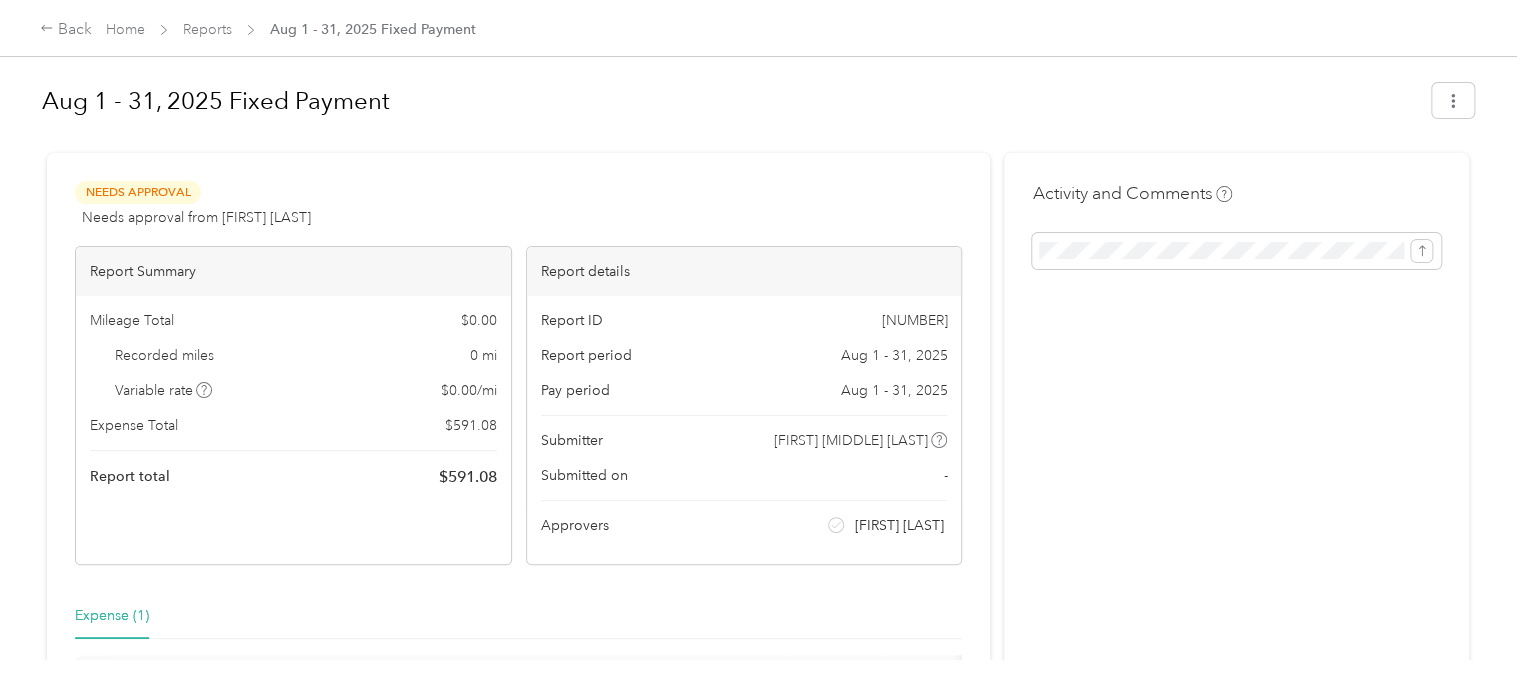 scroll, scrollTop: 0, scrollLeft: 0, axis: both 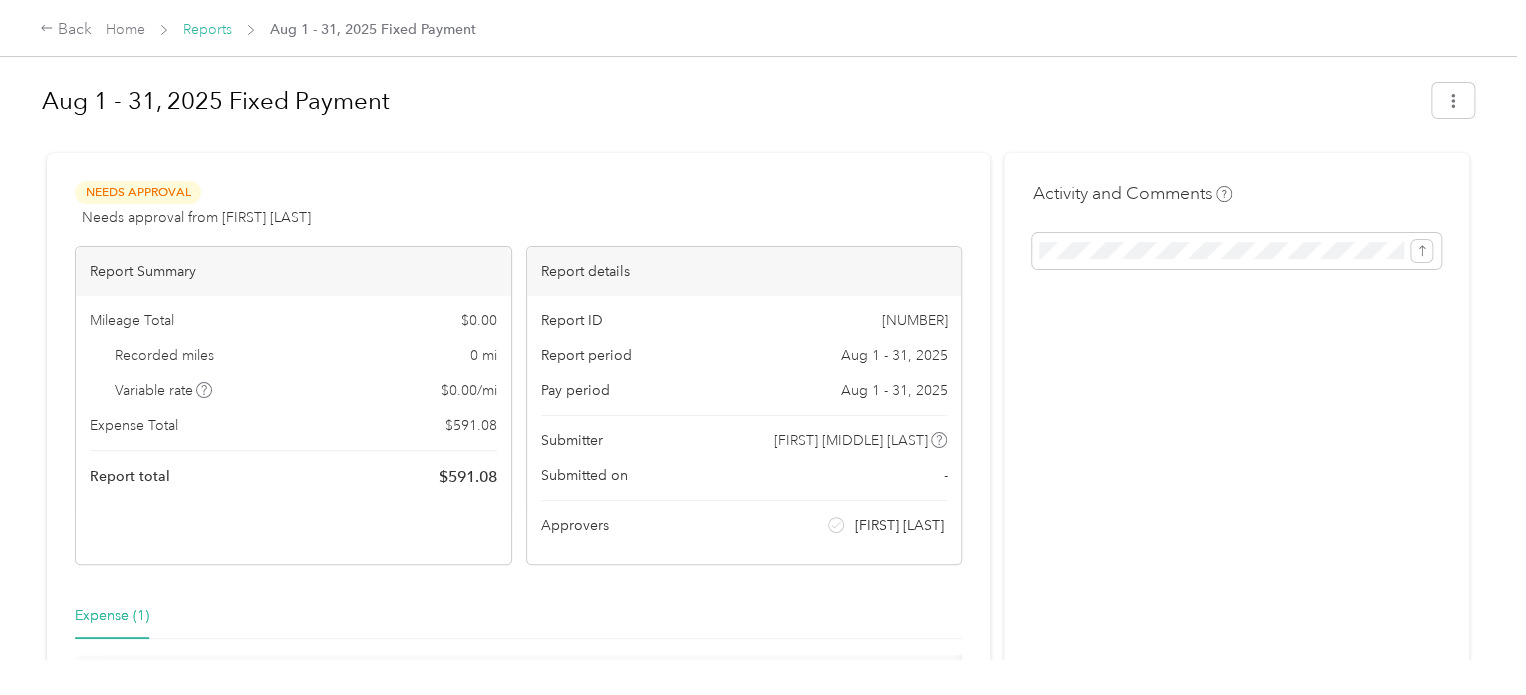 click on "Reports" at bounding box center (207, 29) 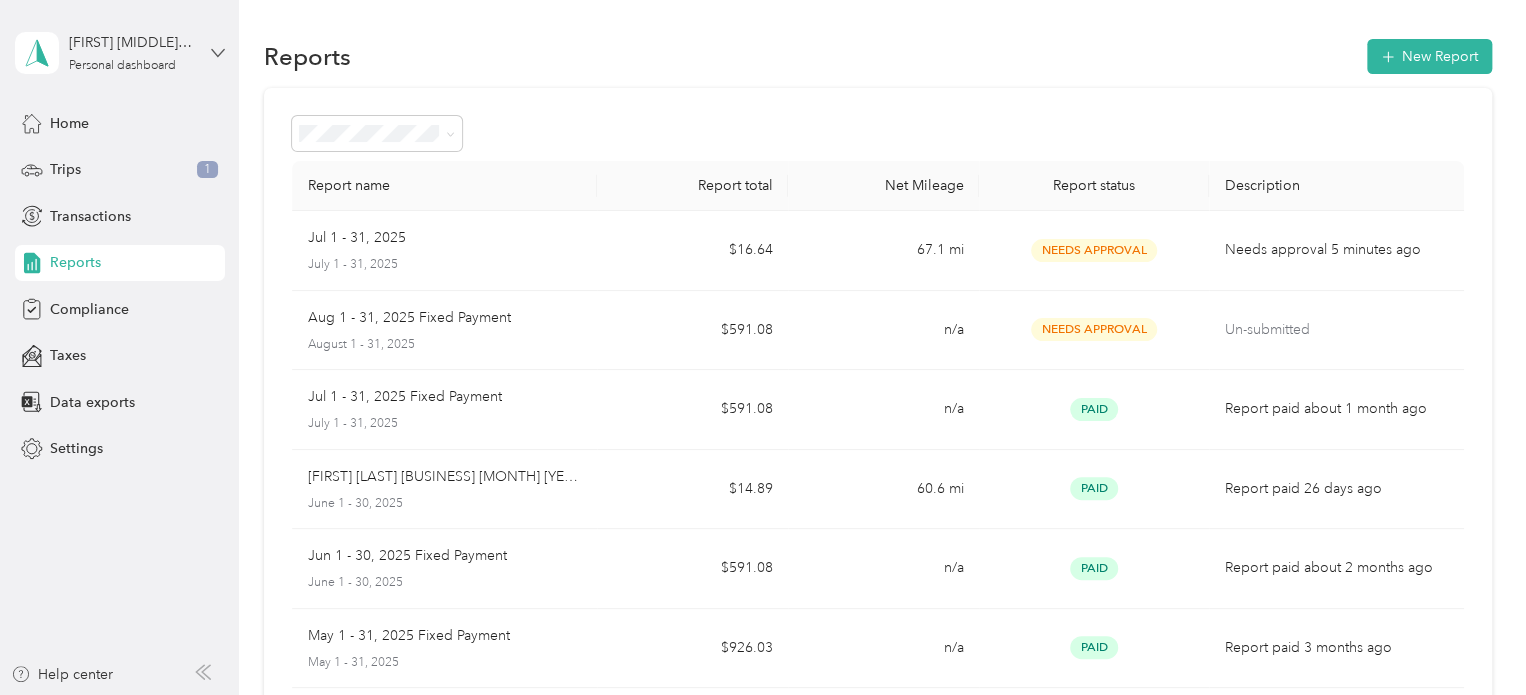 click 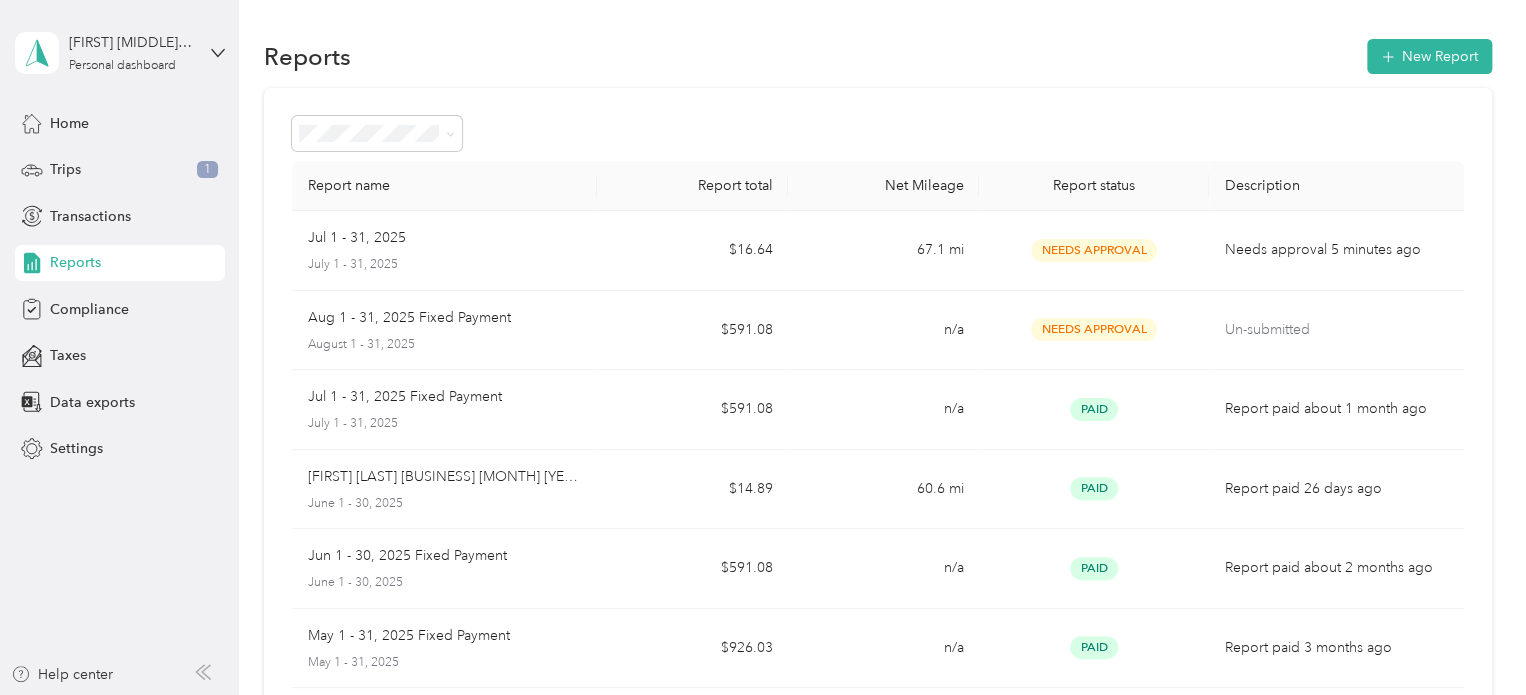 click on "Log out" at bounding box center [170, 154] 